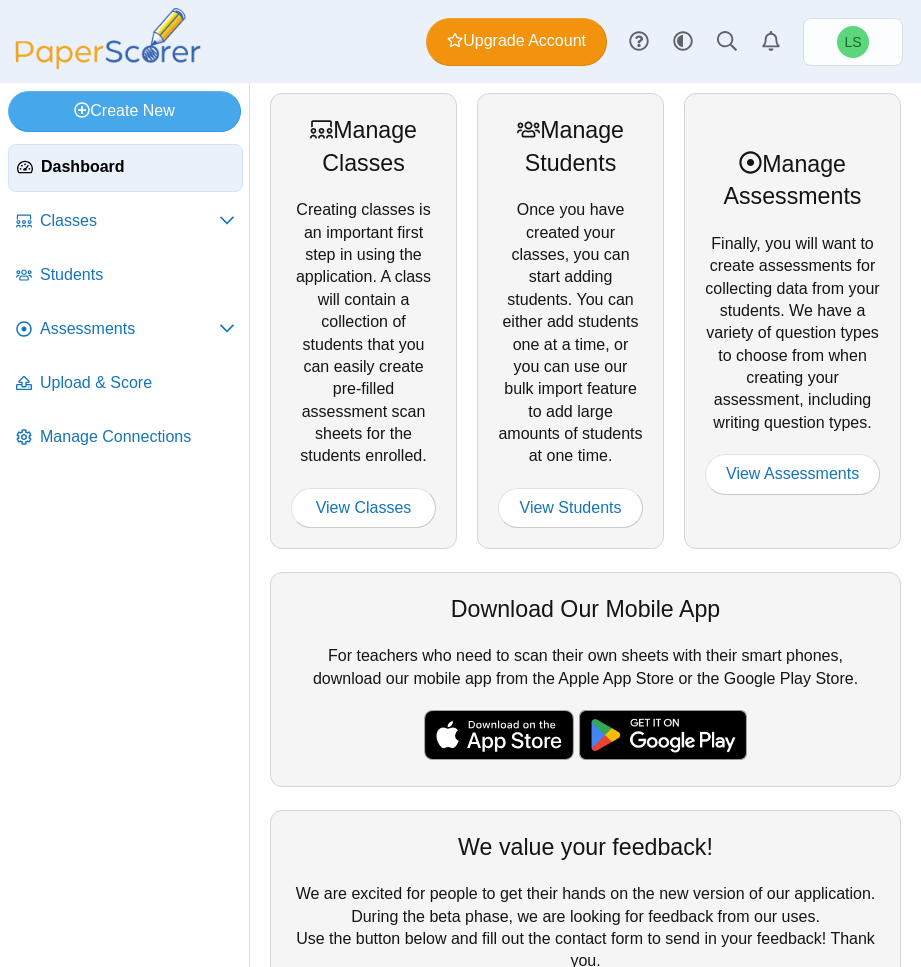 scroll, scrollTop: 0, scrollLeft: 0, axis: both 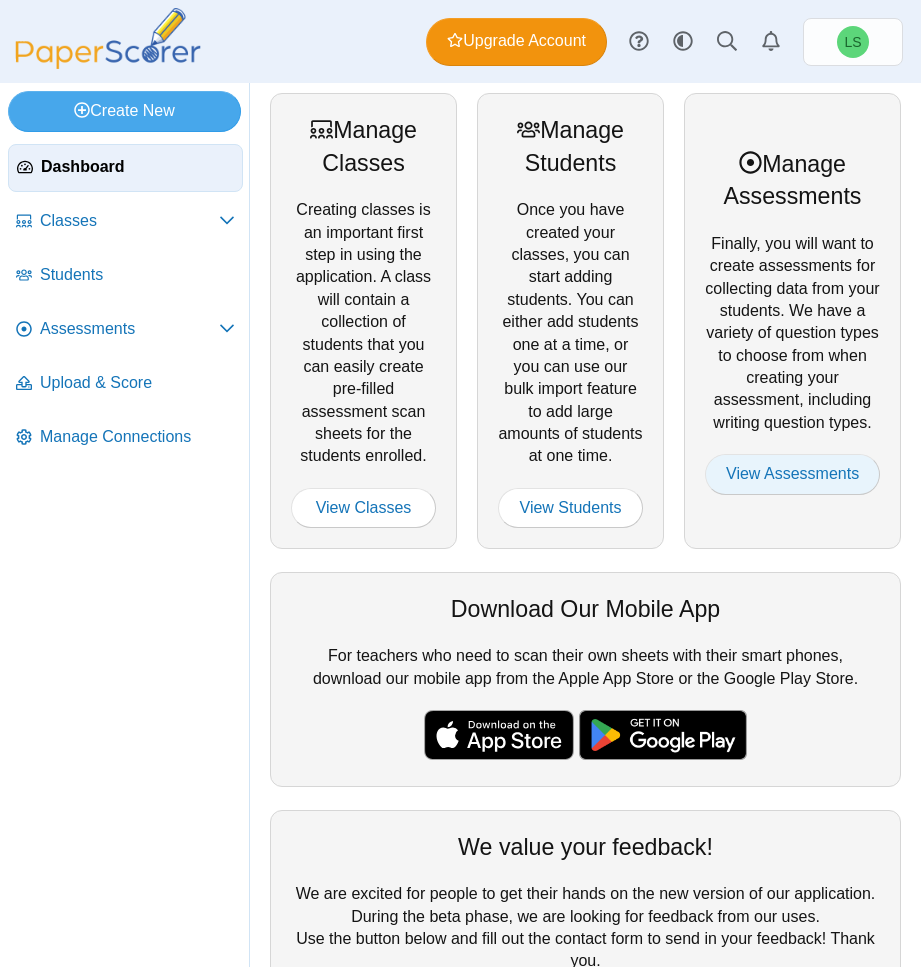 click on "View Assessments" at bounding box center [792, 474] 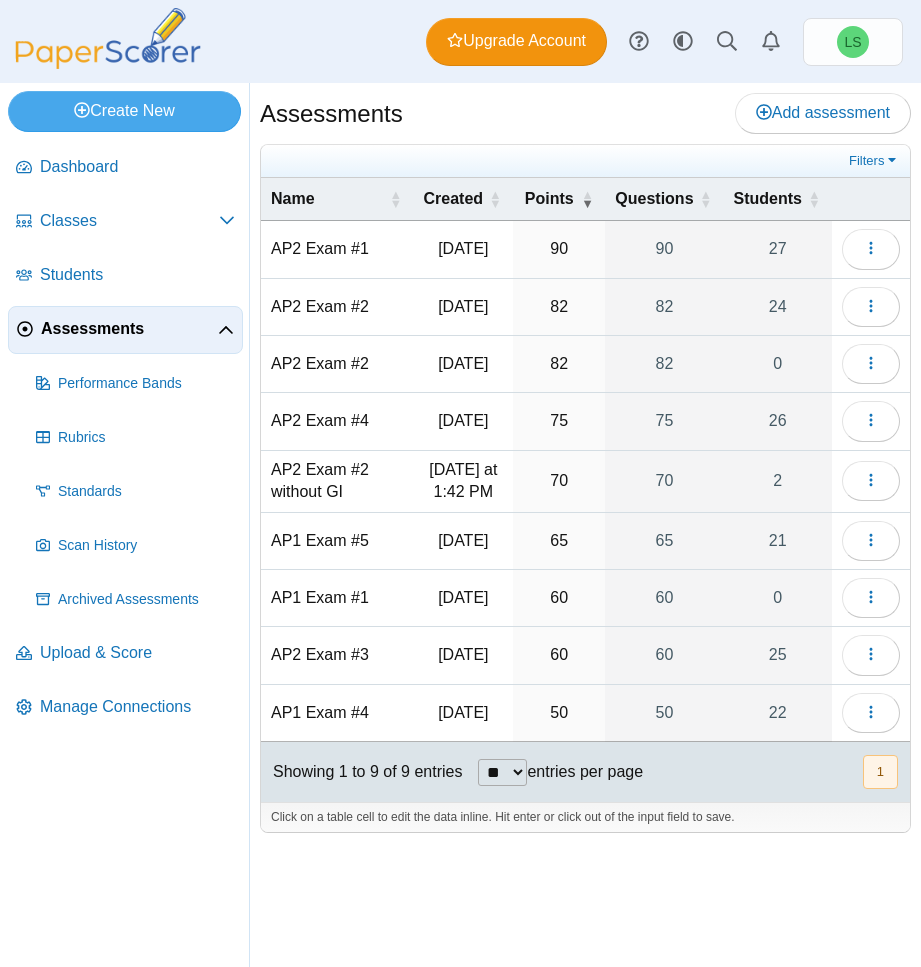 scroll, scrollTop: 0, scrollLeft: 0, axis: both 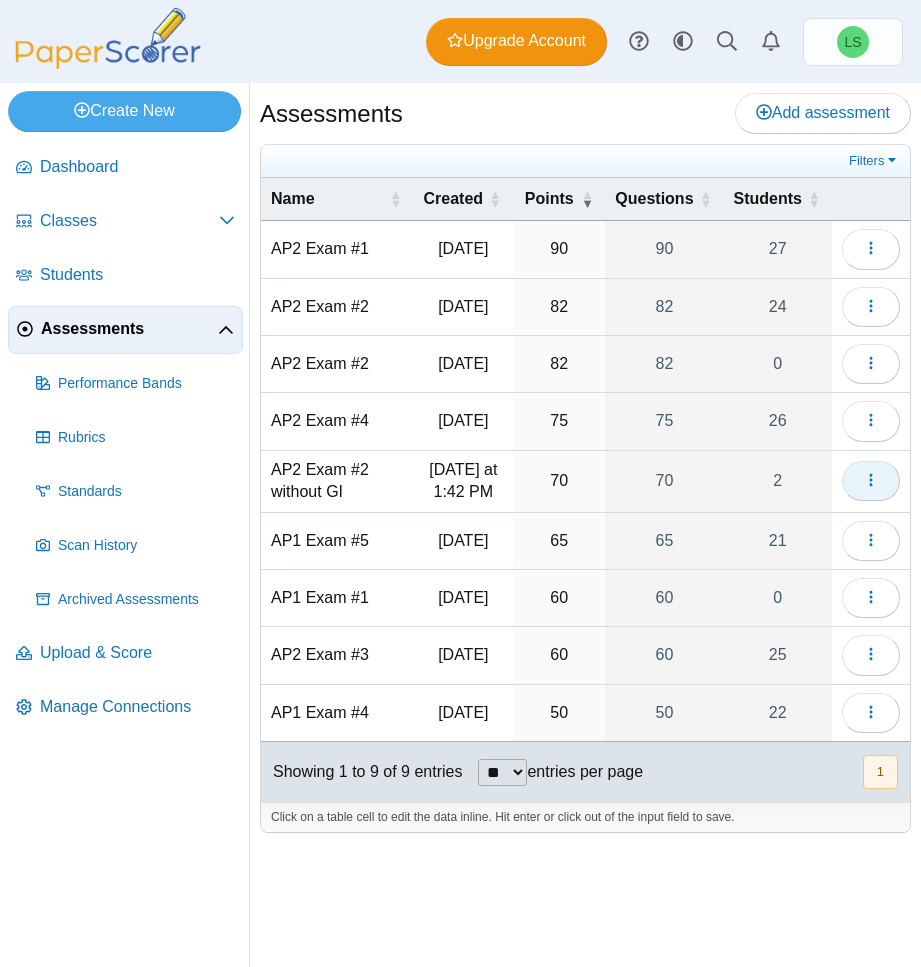 click at bounding box center (871, 481) 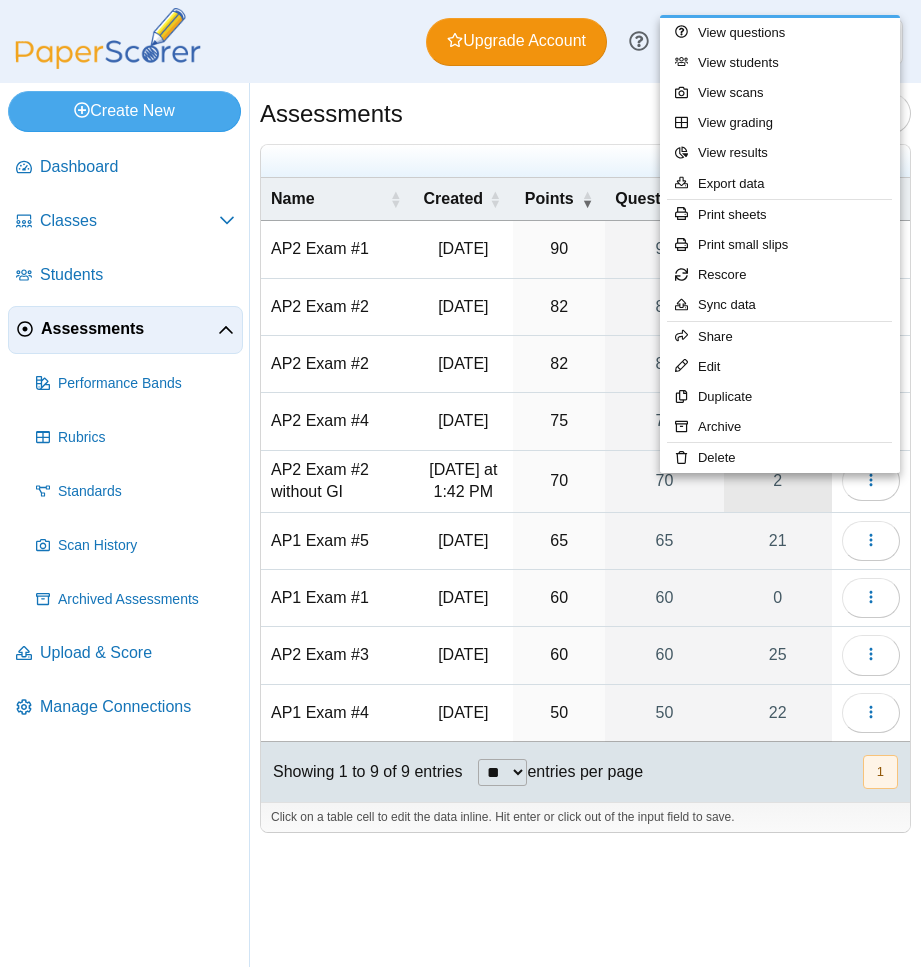 click on "2" at bounding box center [778, 481] 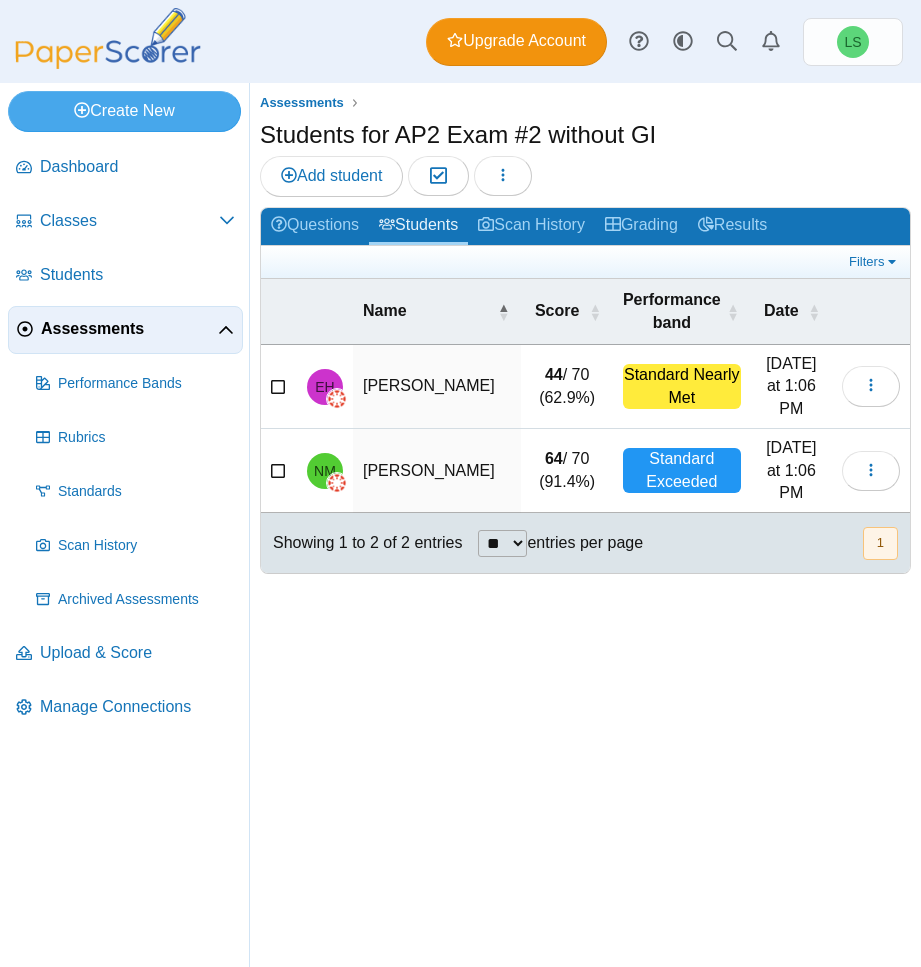 scroll, scrollTop: 0, scrollLeft: 0, axis: both 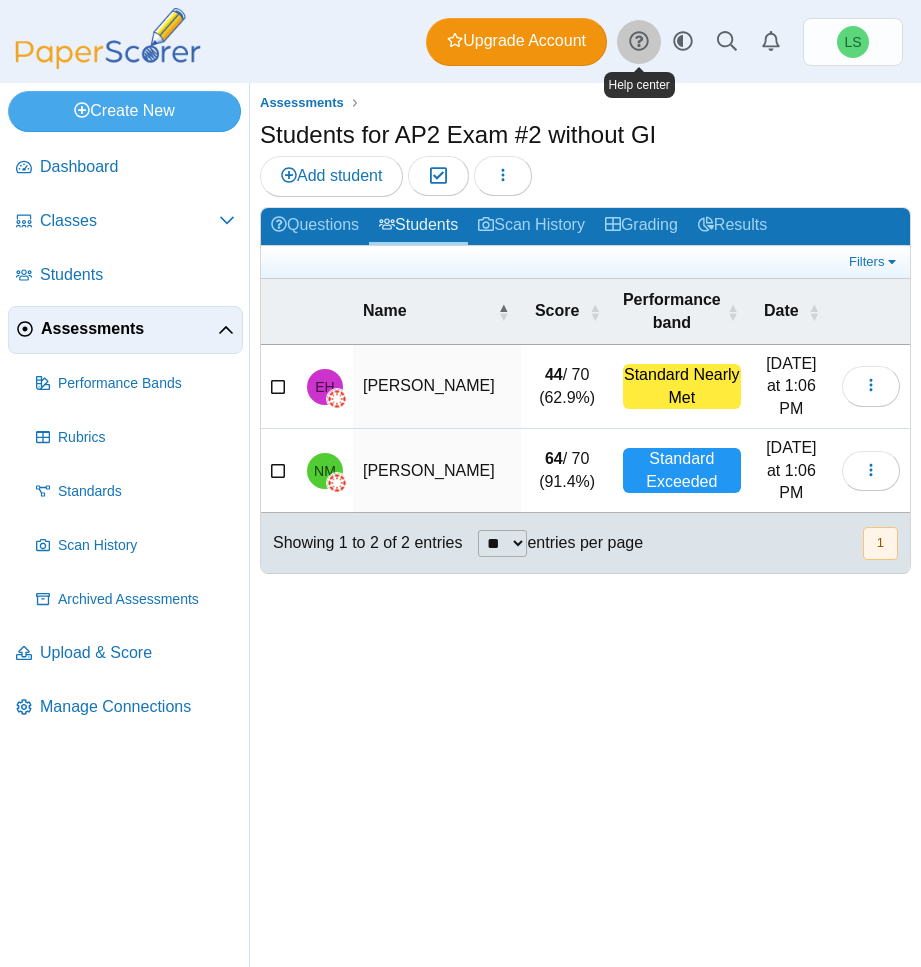 click 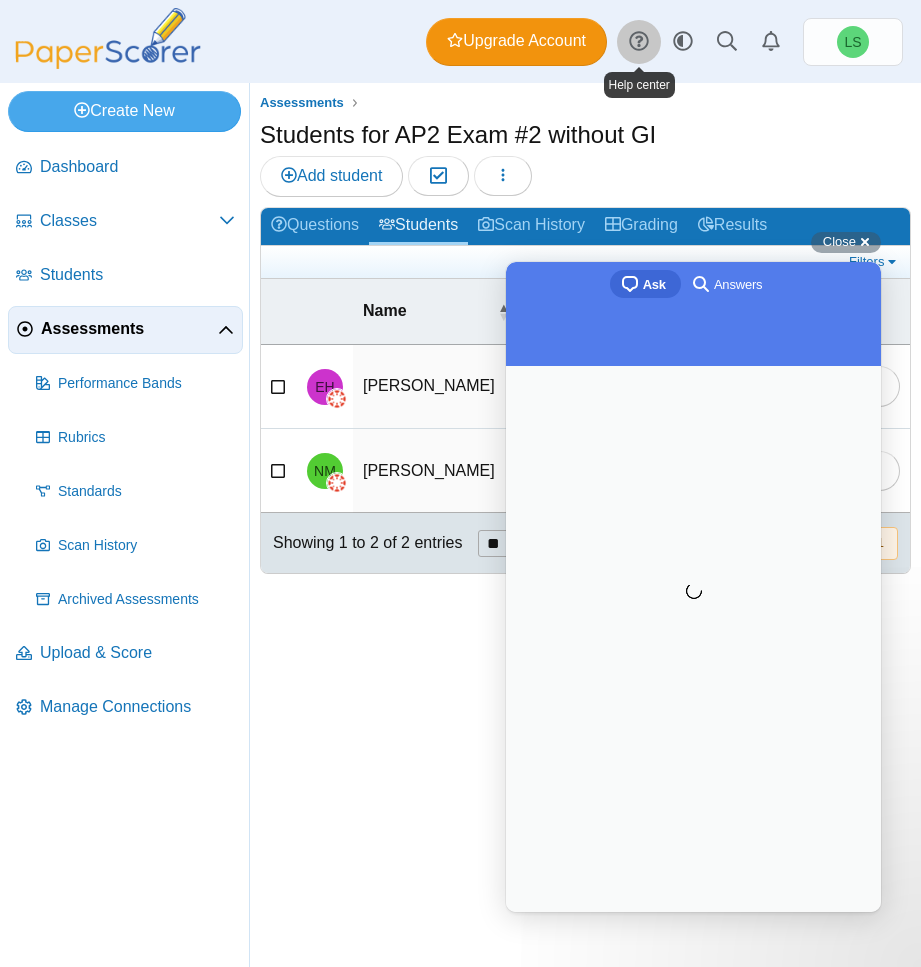 scroll, scrollTop: 0, scrollLeft: 0, axis: both 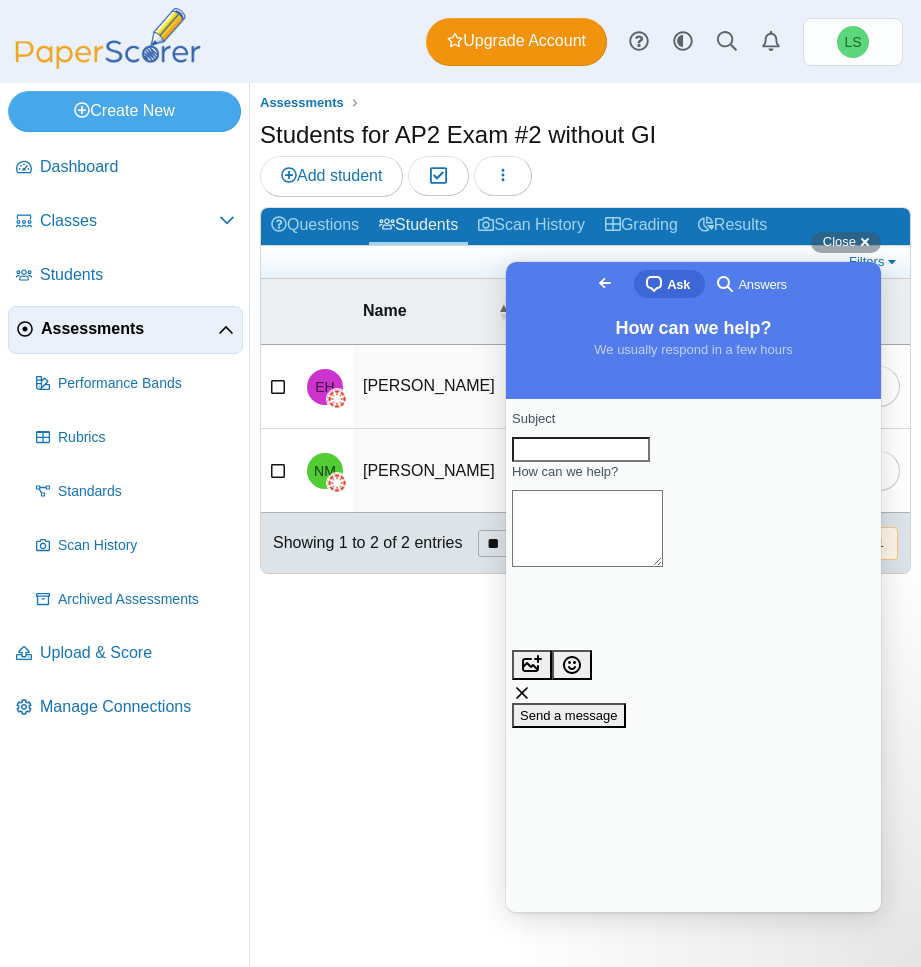 click on "Subject" at bounding box center (581, 450) 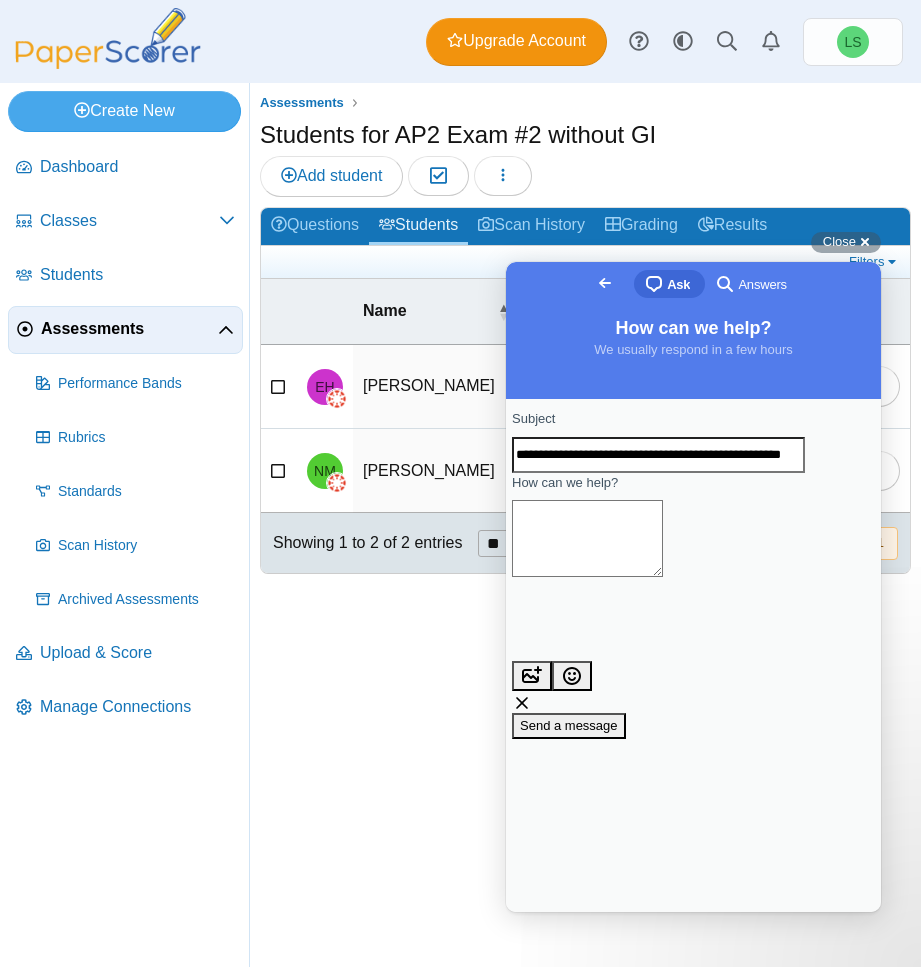 scroll, scrollTop: 0, scrollLeft: 34, axis: horizontal 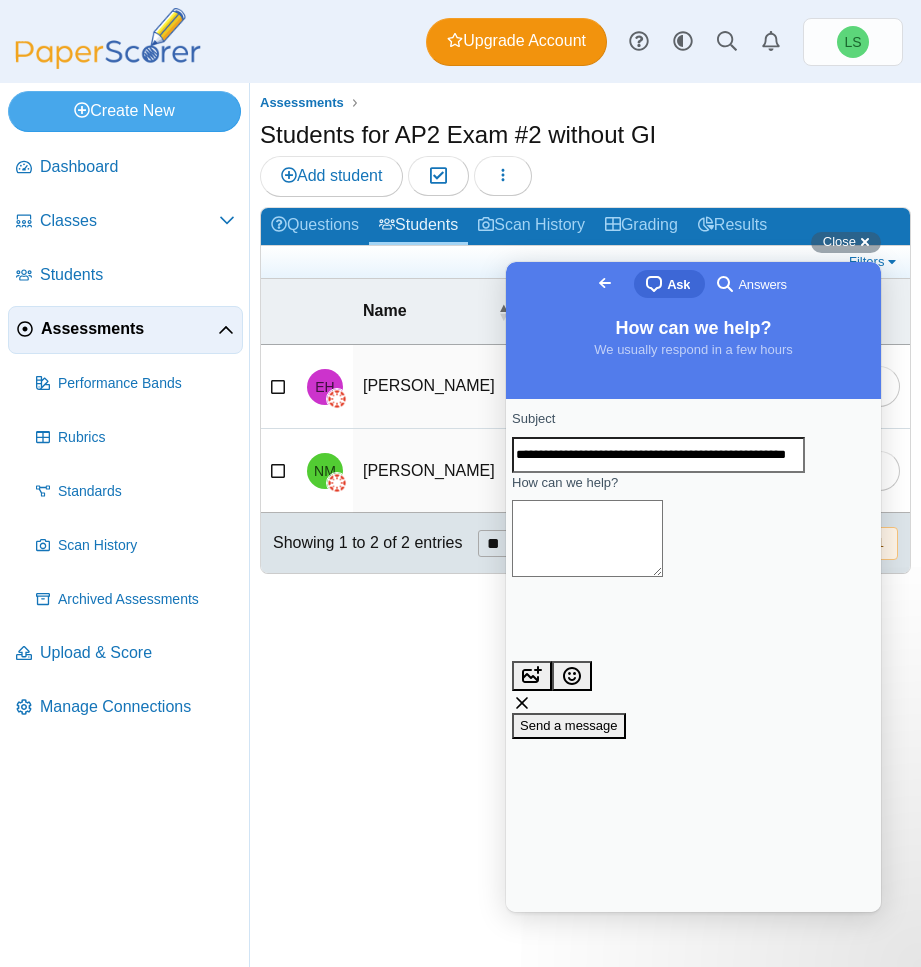 type on "**********" 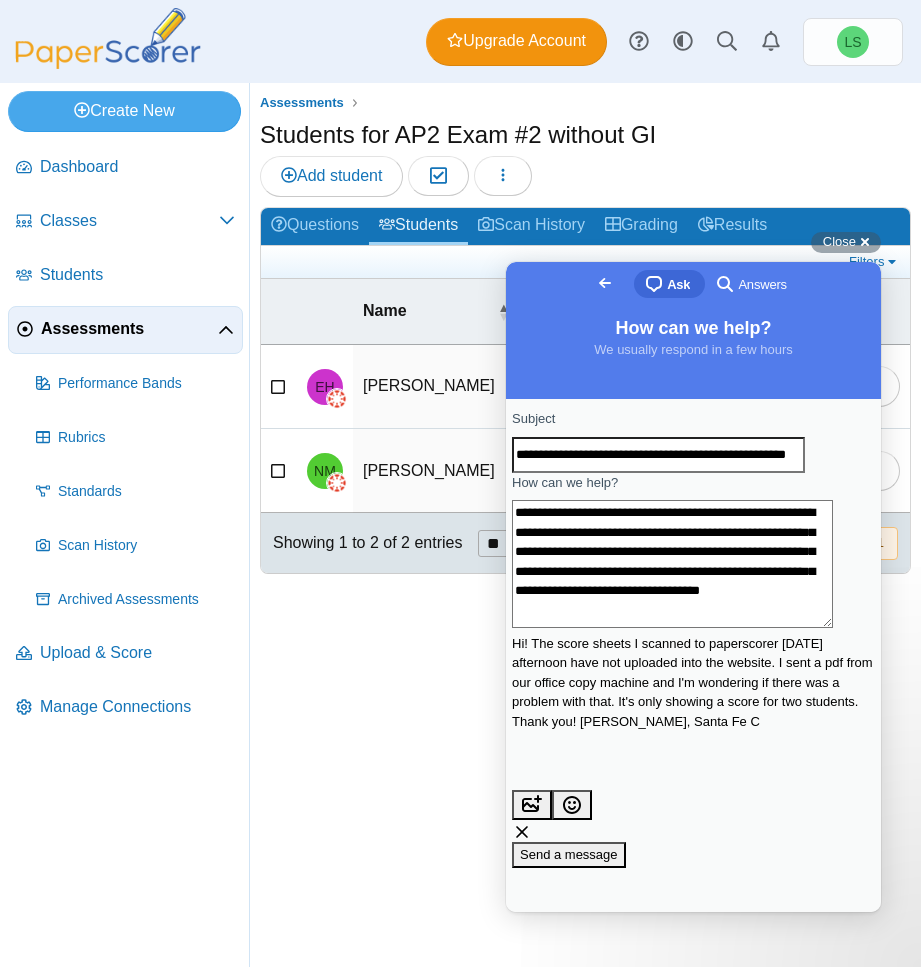 scroll, scrollTop: 22, scrollLeft: 0, axis: vertical 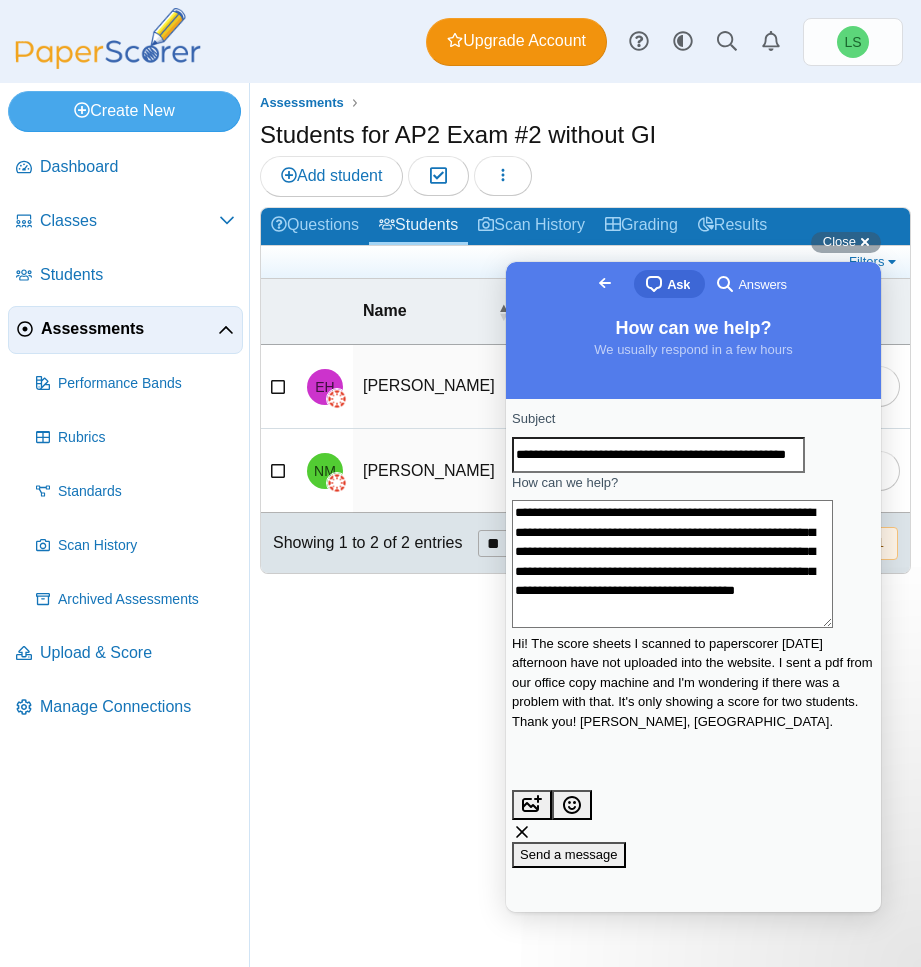 type on "**********" 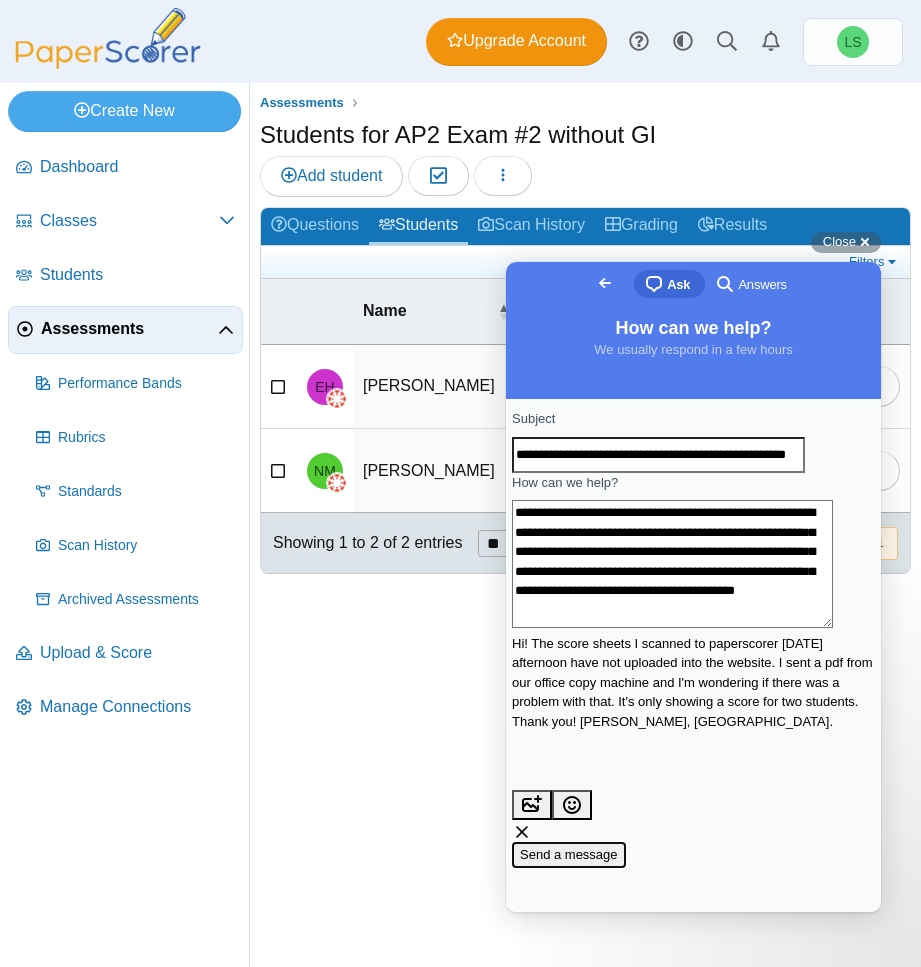 click on "Send a message" at bounding box center [569, 854] 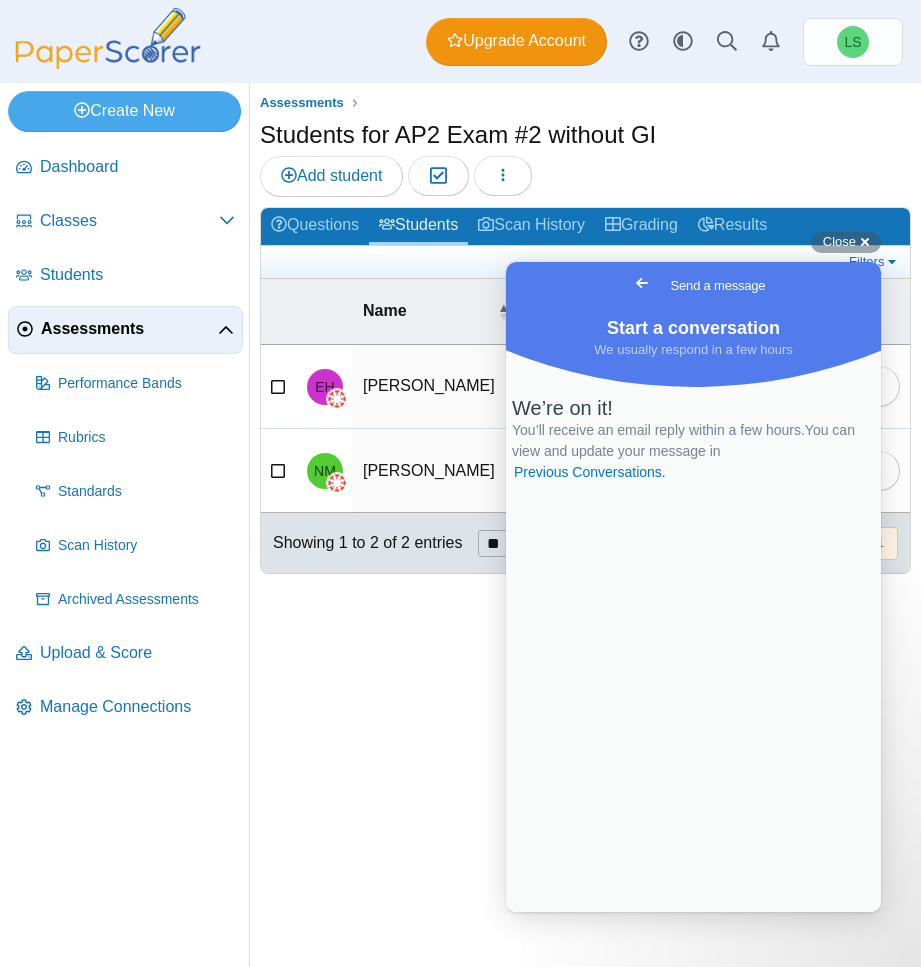click on "Assessments
Students for AP2 Exam #2 without GI
Add student
Moderation
0
Loading…" at bounding box center [585, 525] 